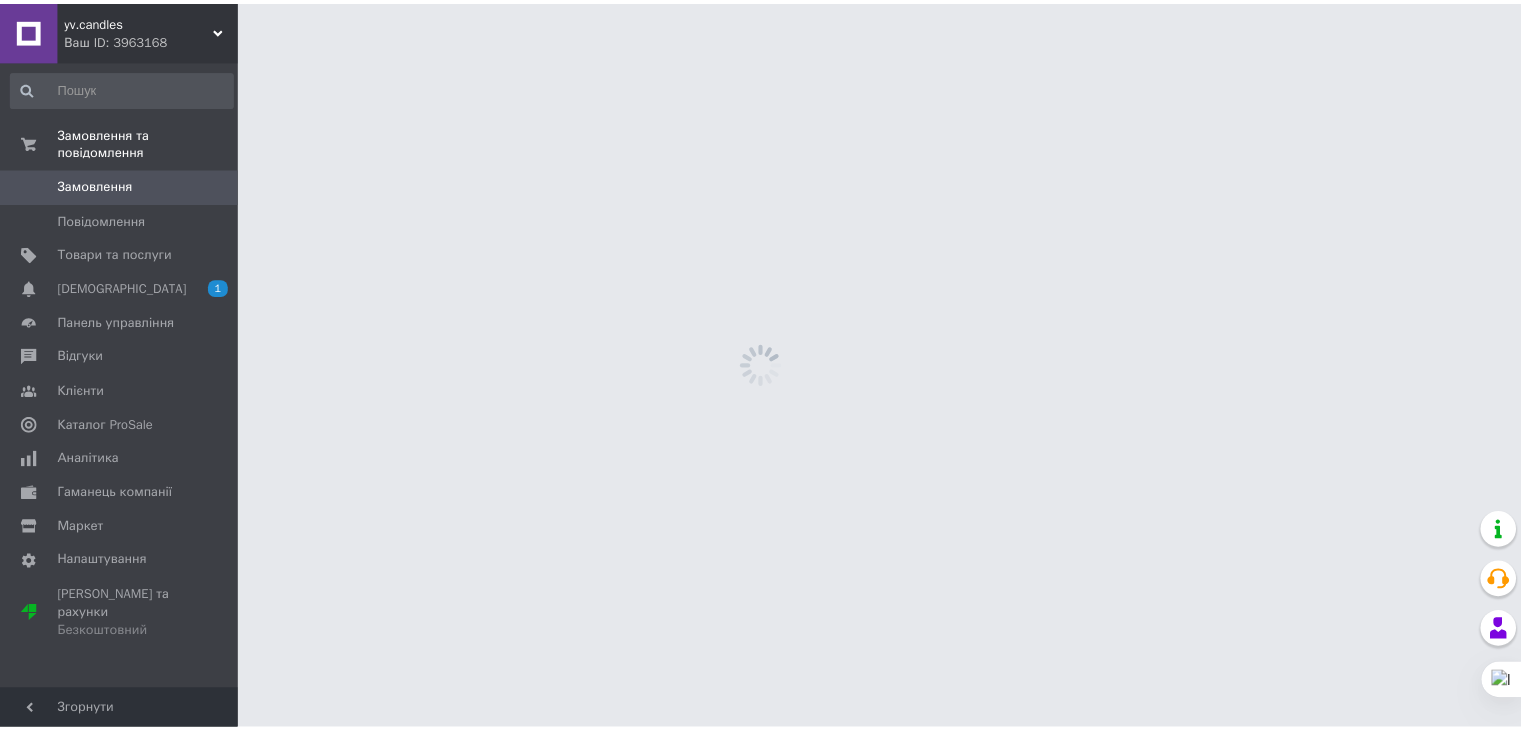 scroll, scrollTop: 0, scrollLeft: 0, axis: both 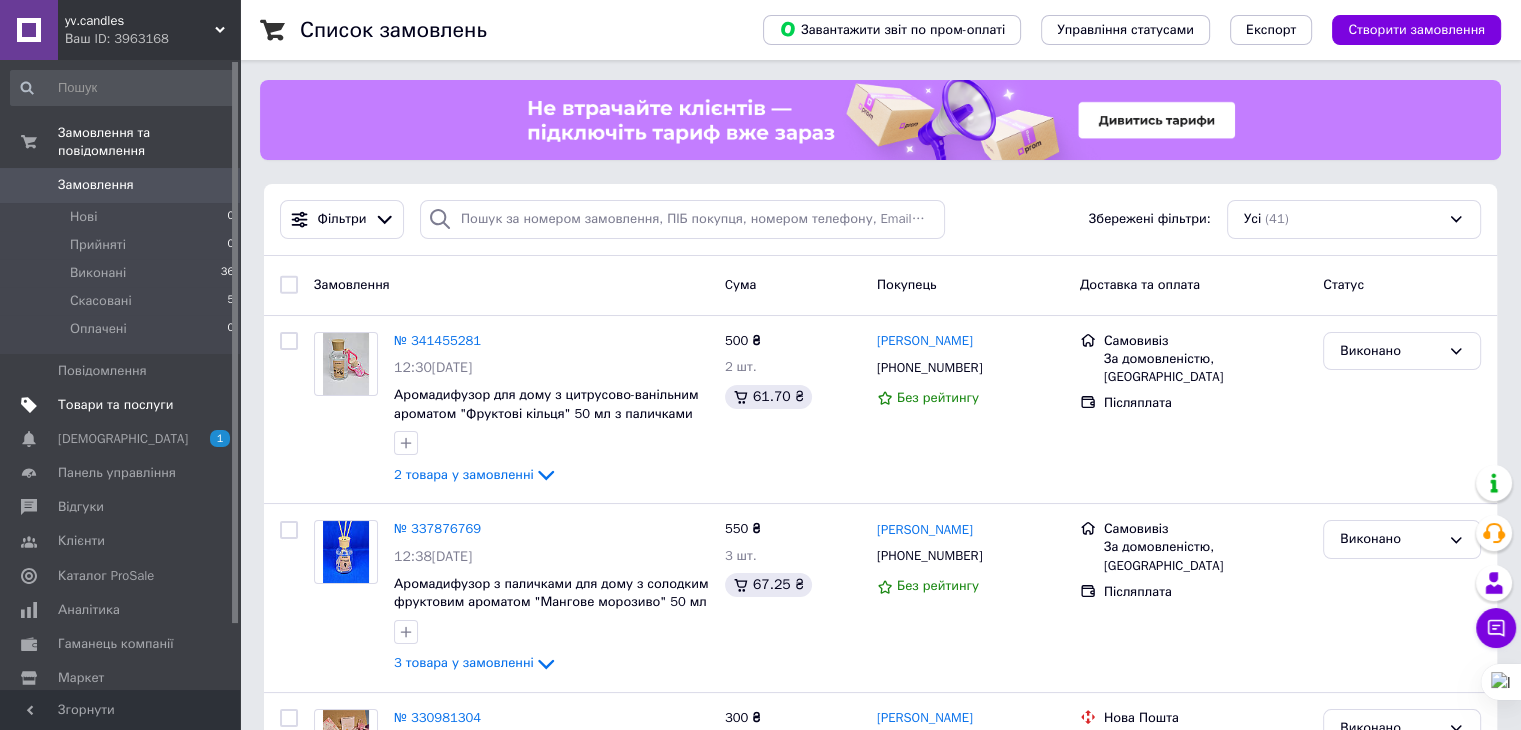 click on "Товари та послуги" at bounding box center (115, 405) 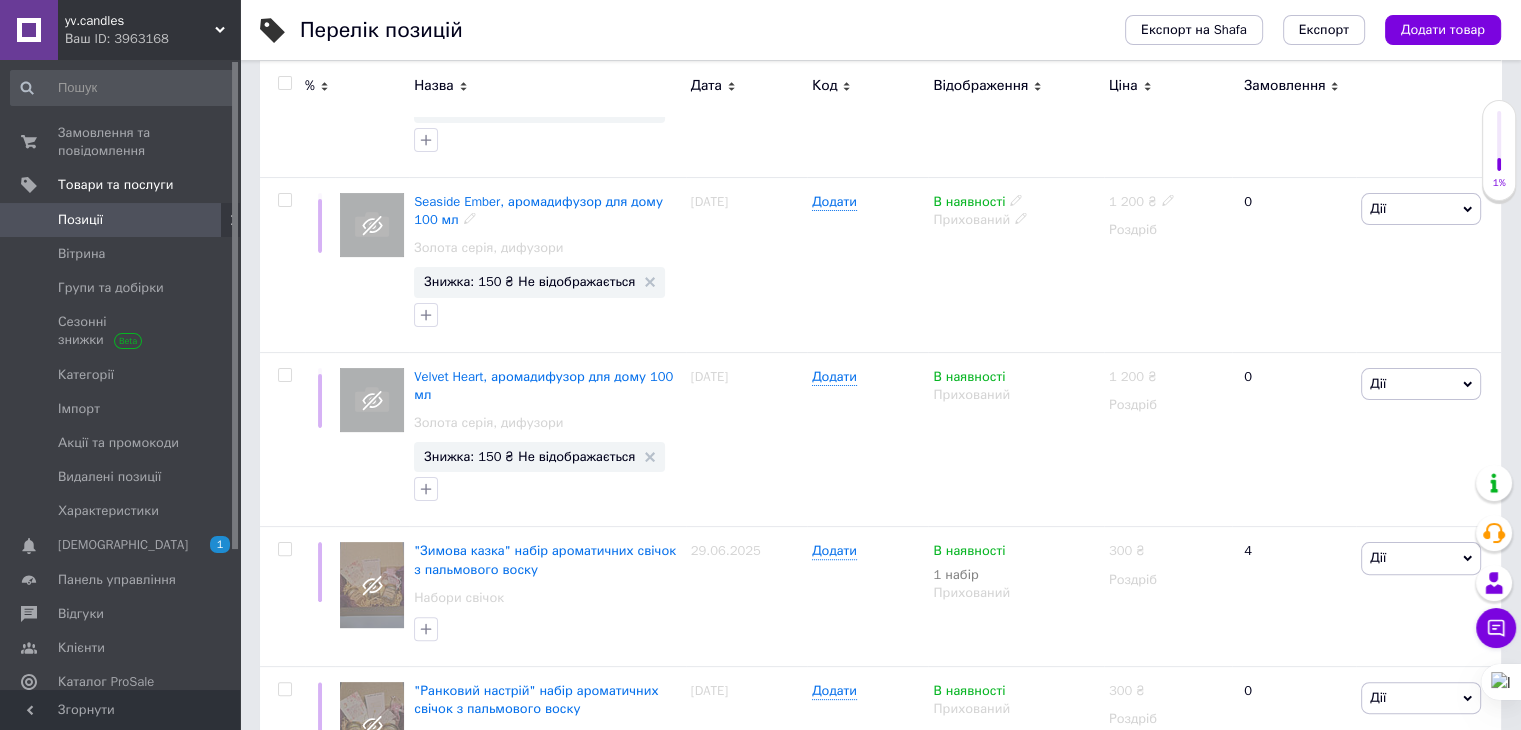 scroll, scrollTop: 200, scrollLeft: 0, axis: vertical 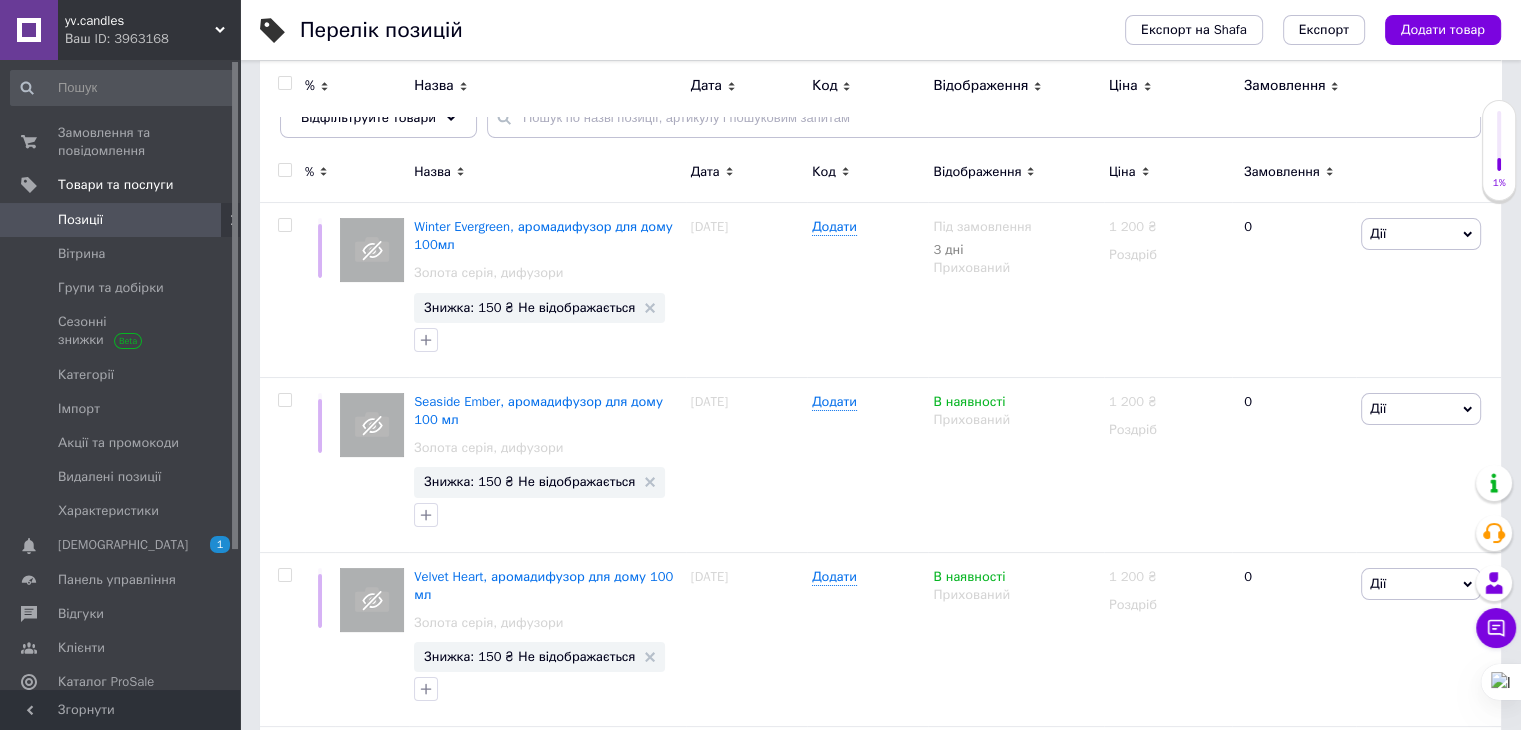 click 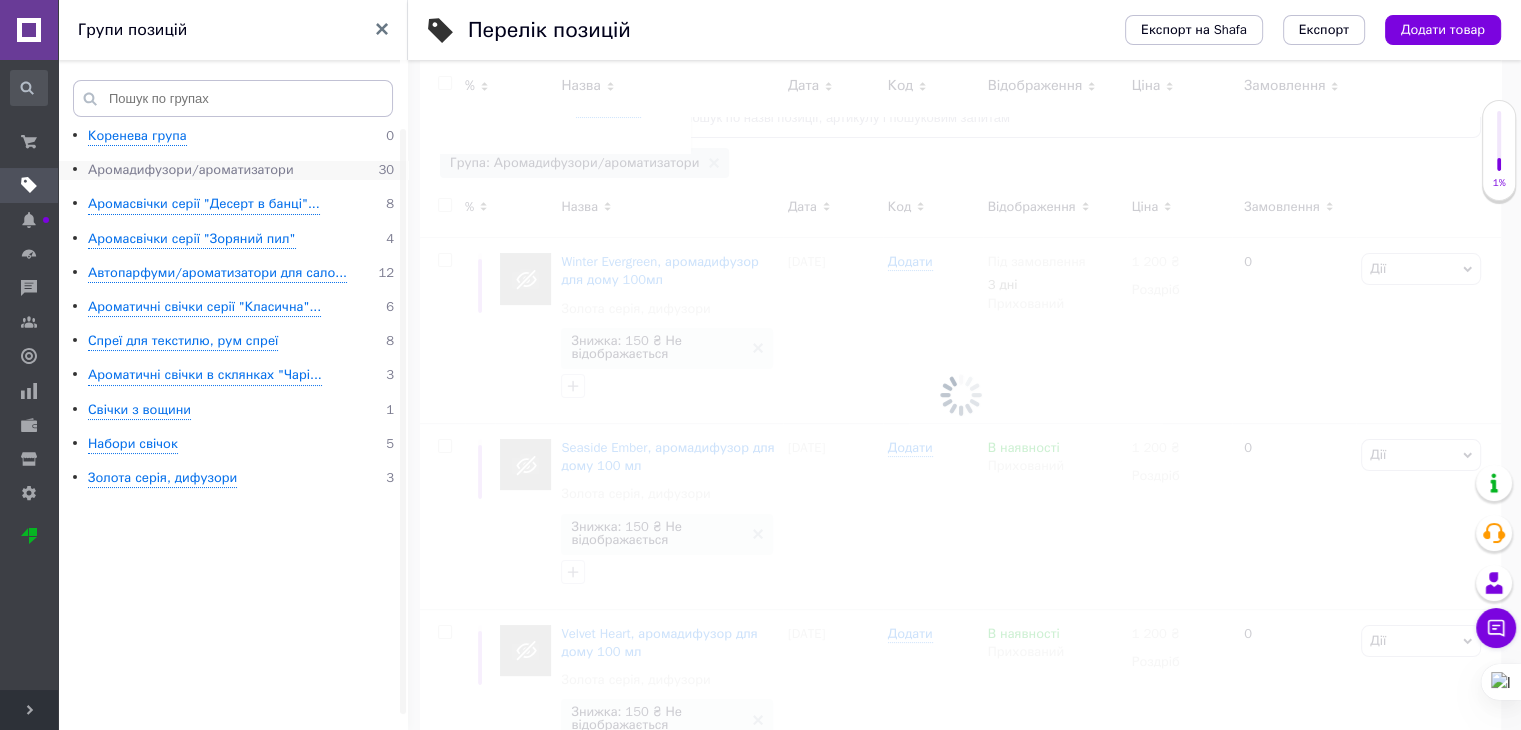 click on "Аромадифузори/ароматизатори" at bounding box center (191, 170) 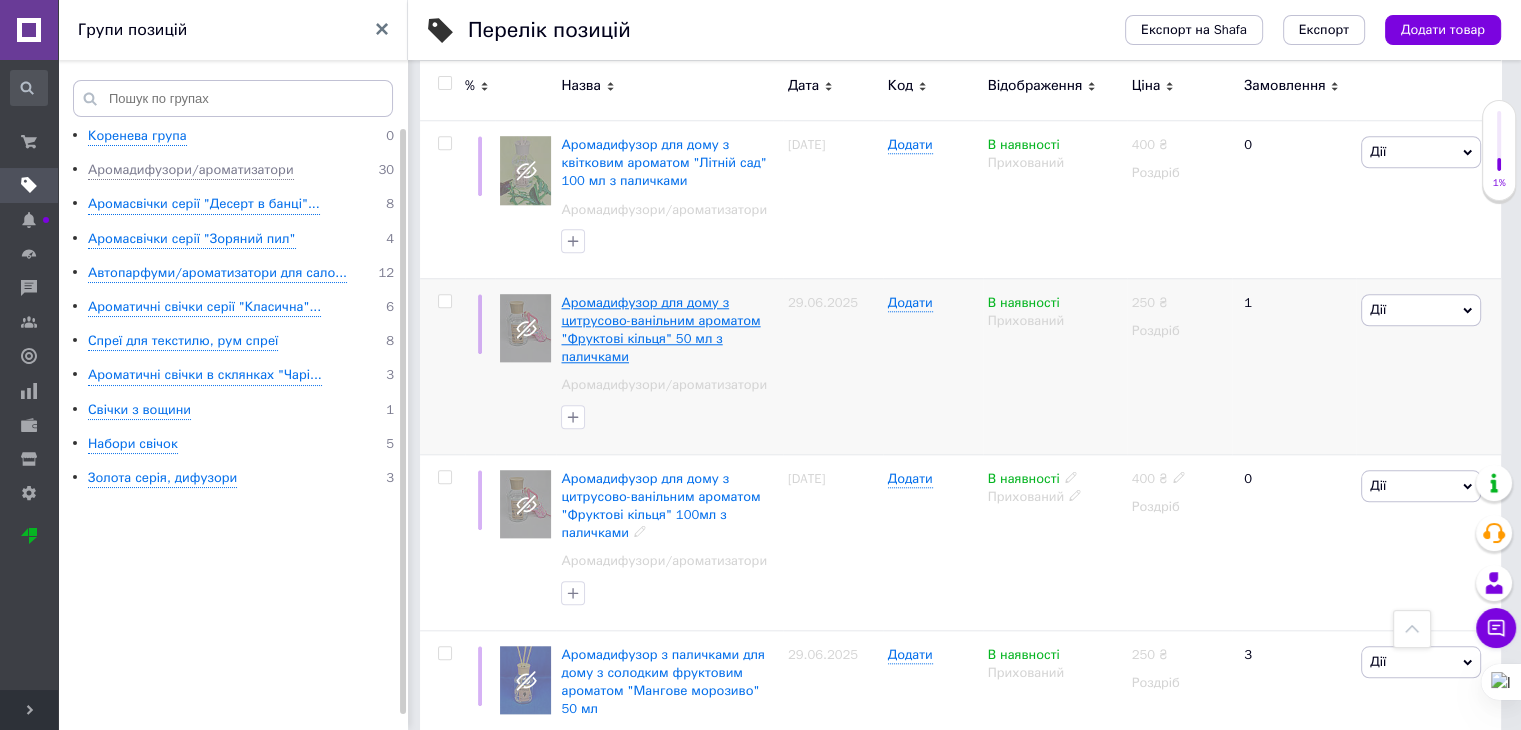 scroll, scrollTop: 1900, scrollLeft: 0, axis: vertical 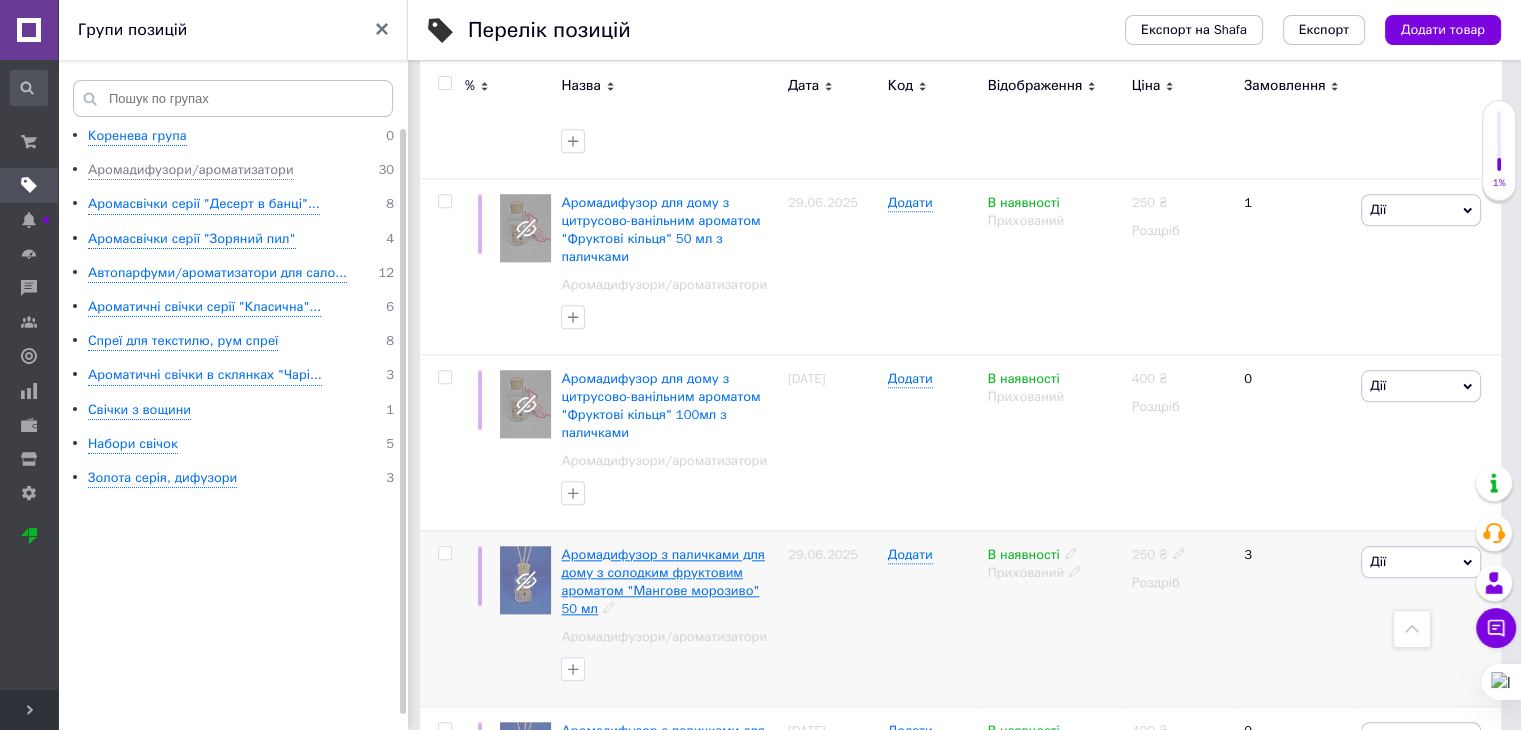 click on "Аромадифузор з паличками для дому з солодким фруктовим ароматом "Мангове морозиво" 50 мл" at bounding box center (662, 582) 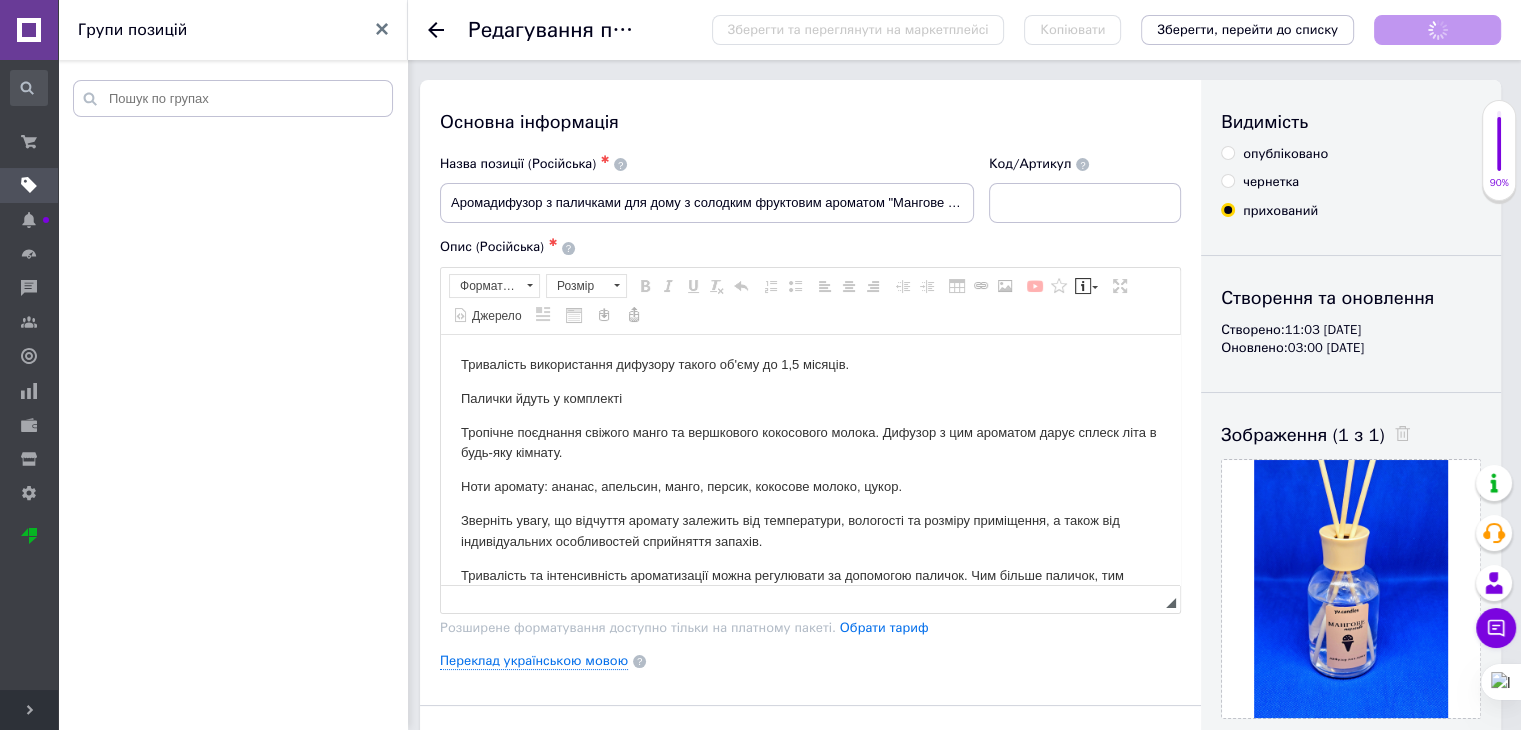 scroll, scrollTop: 0, scrollLeft: 0, axis: both 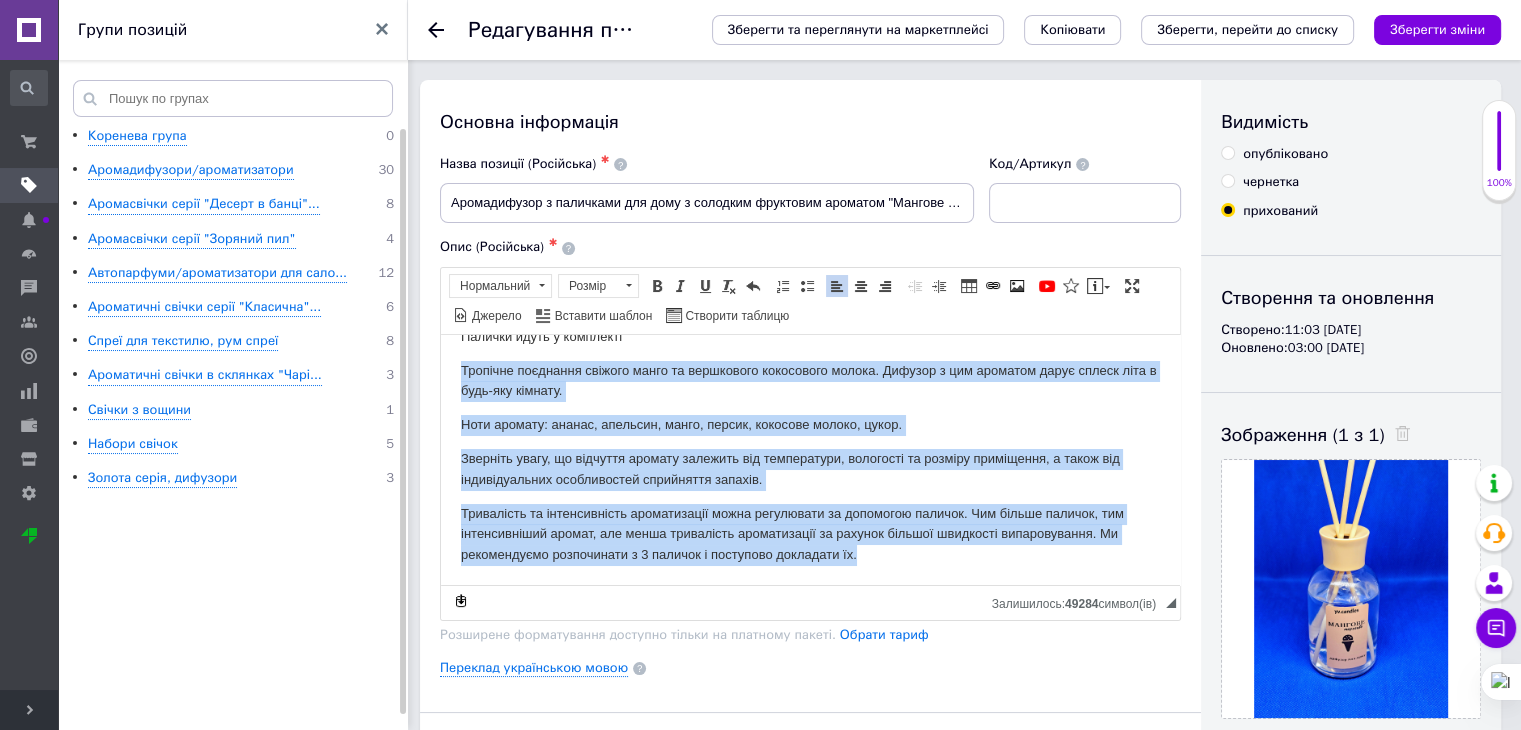 drag, startPoint x: 461, startPoint y: 430, endPoint x: 953, endPoint y: 558, distance: 508.3778 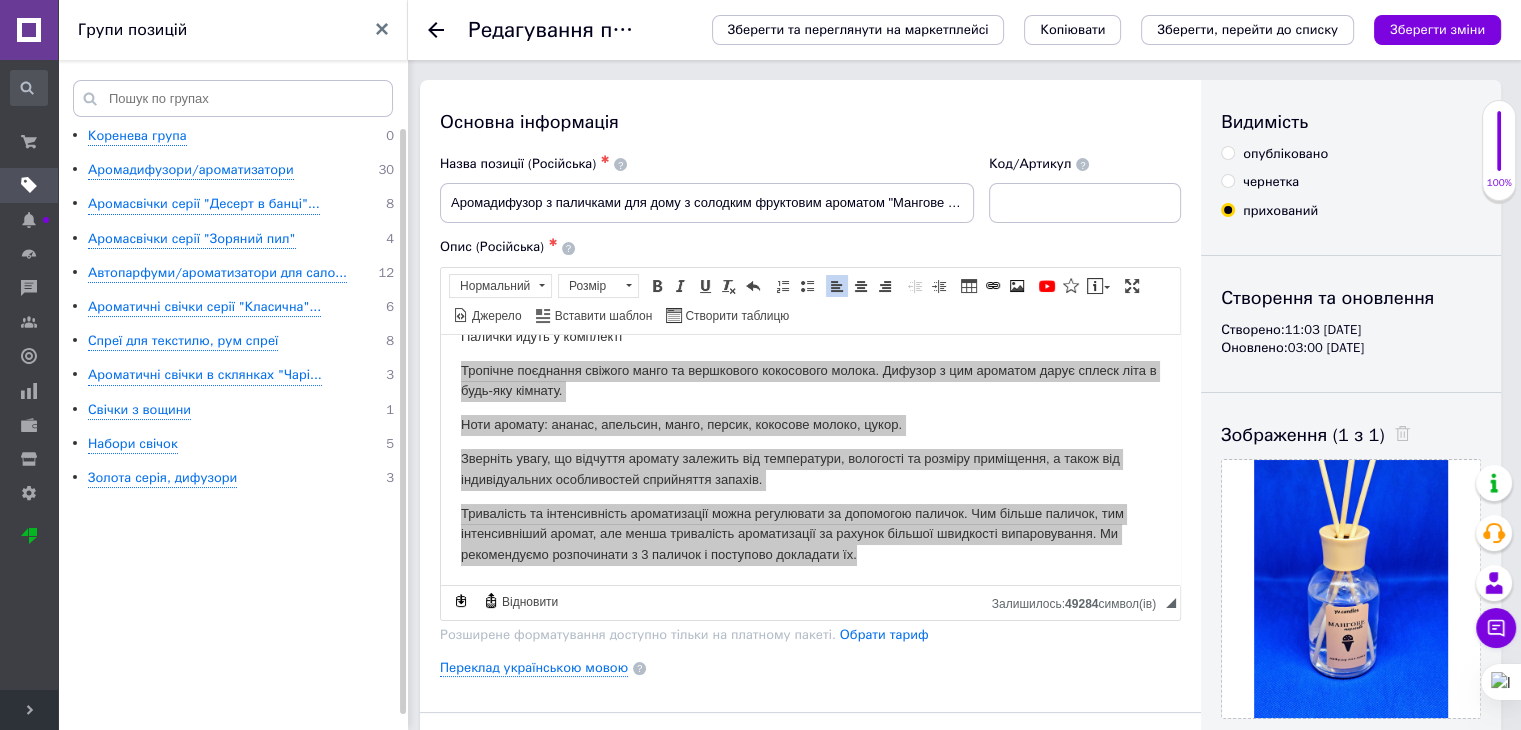 click on "Основна інформація" at bounding box center [810, 122] 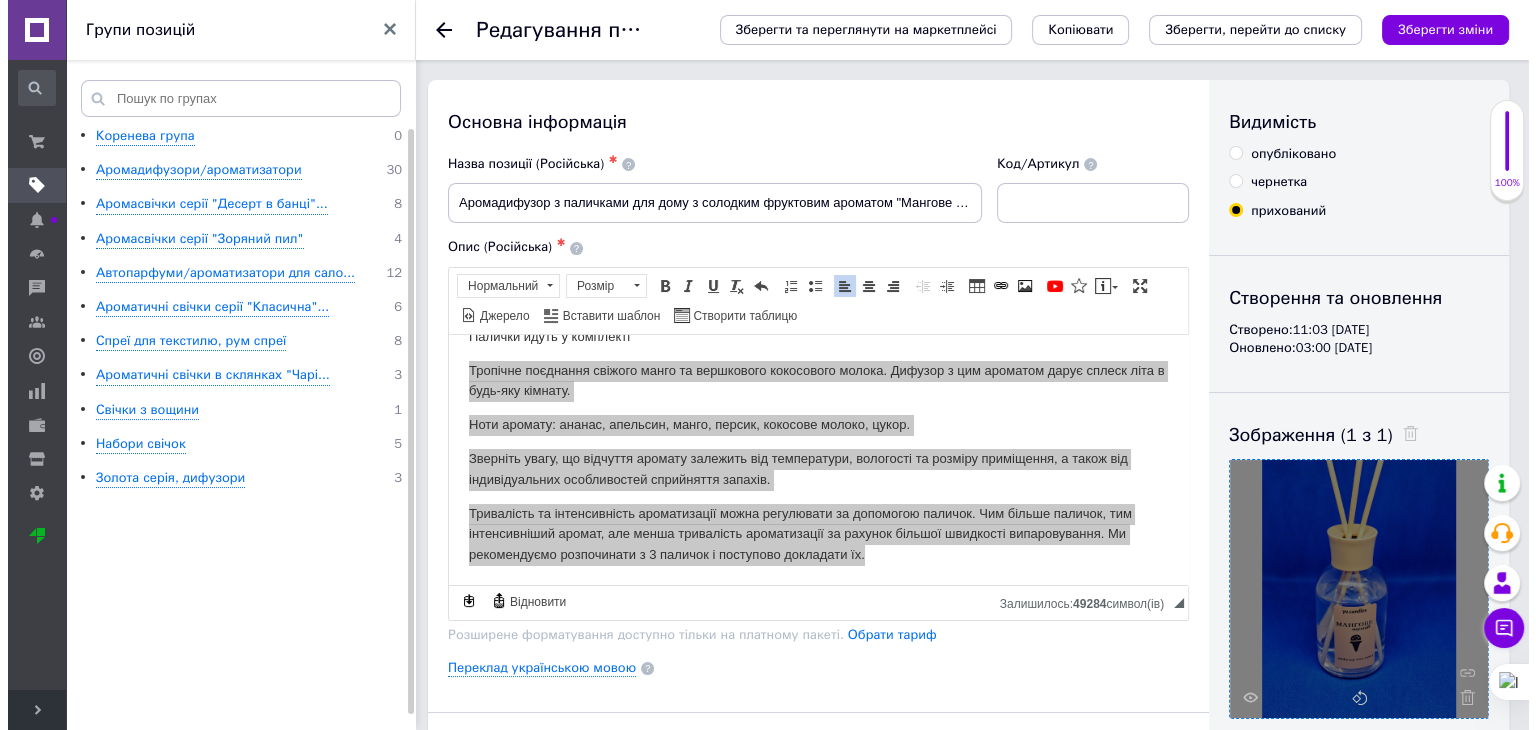 scroll, scrollTop: 200, scrollLeft: 0, axis: vertical 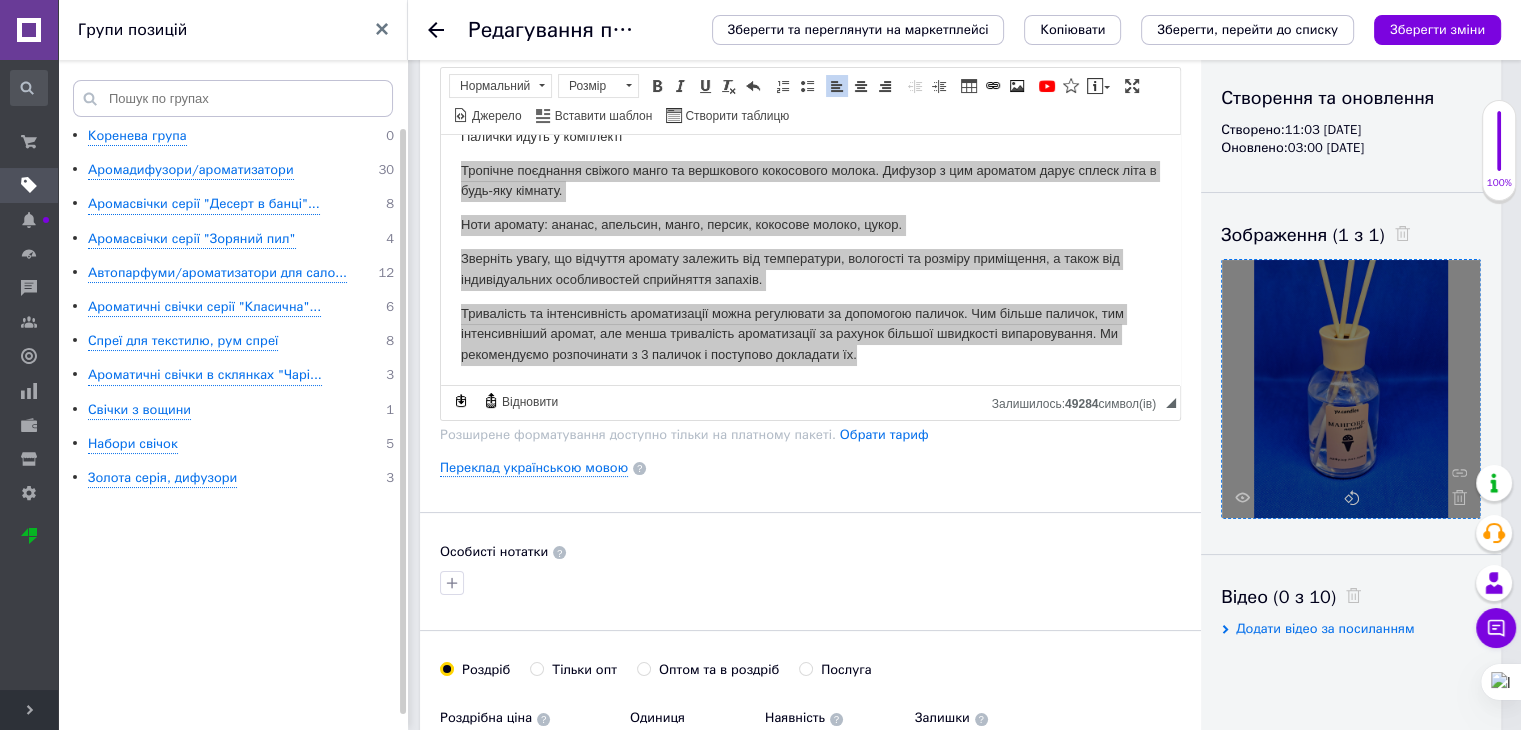 click at bounding box center [1351, 389] 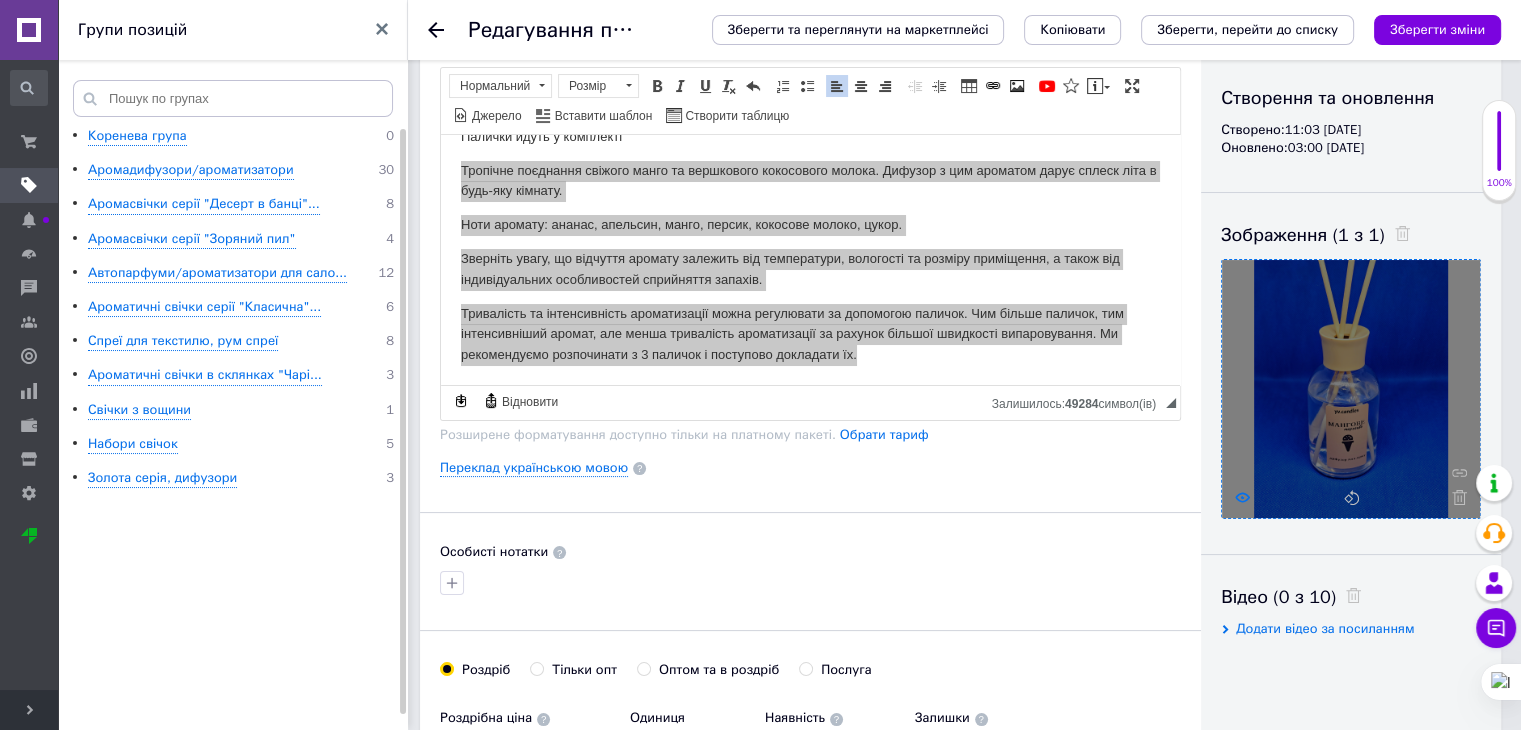 click 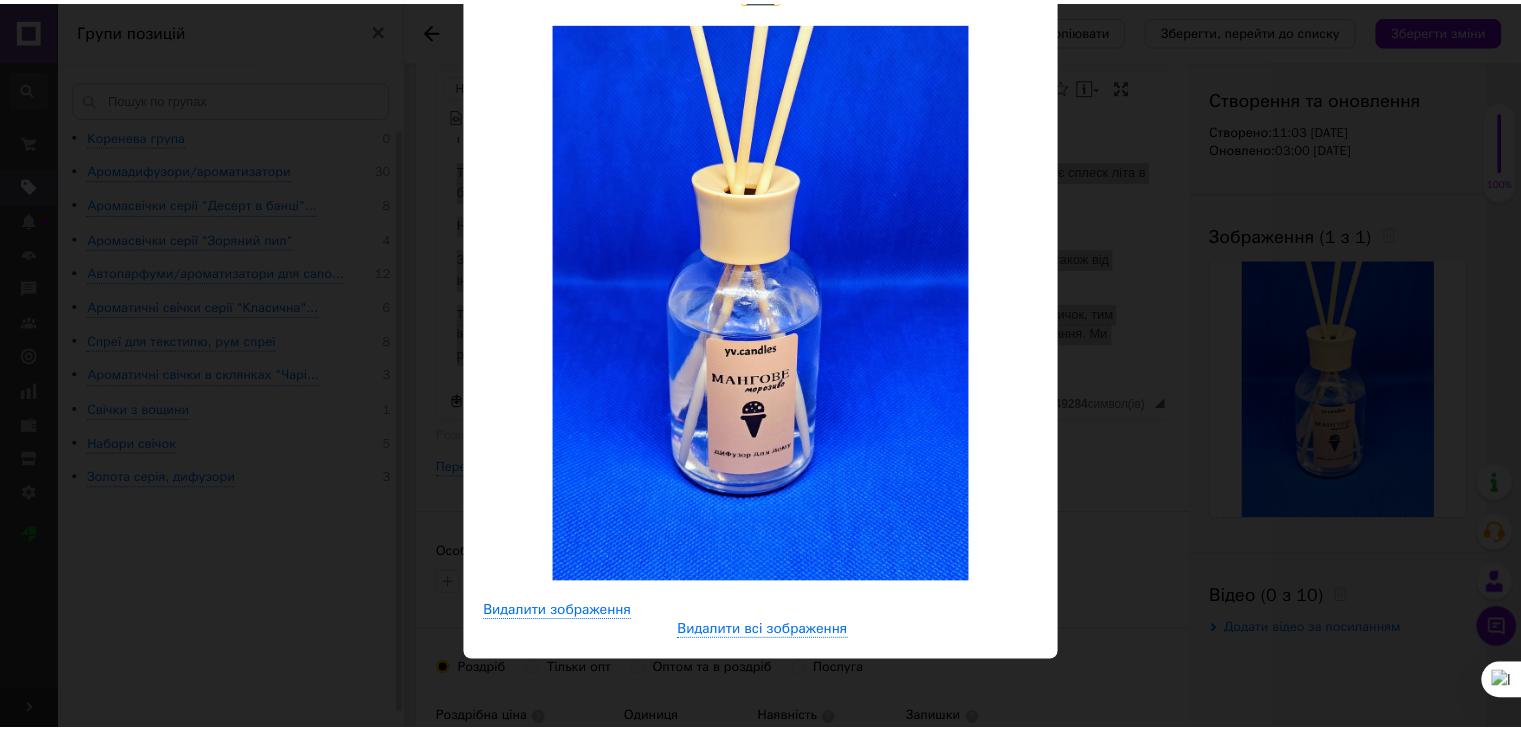 scroll, scrollTop: 0, scrollLeft: 0, axis: both 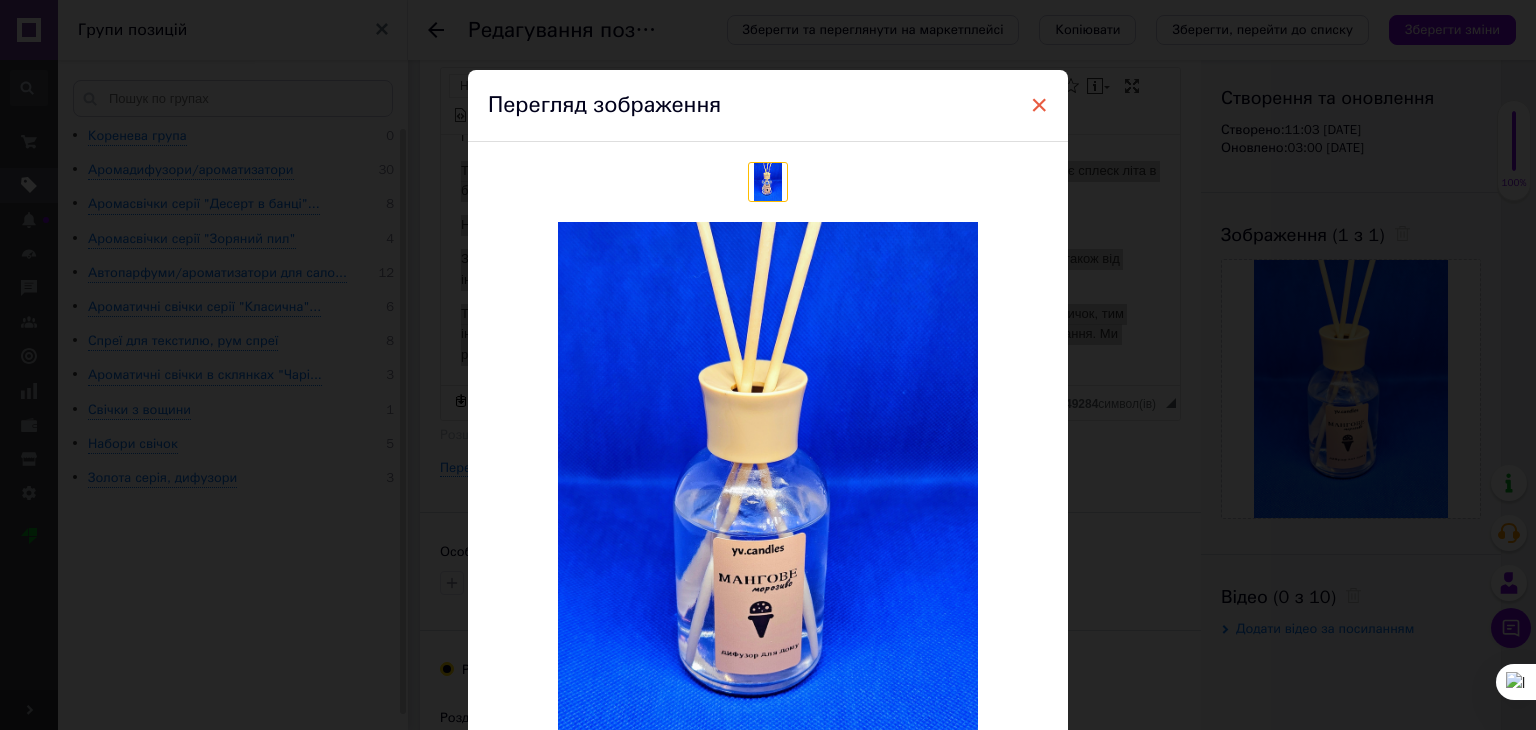 click on "×" at bounding box center (1039, 105) 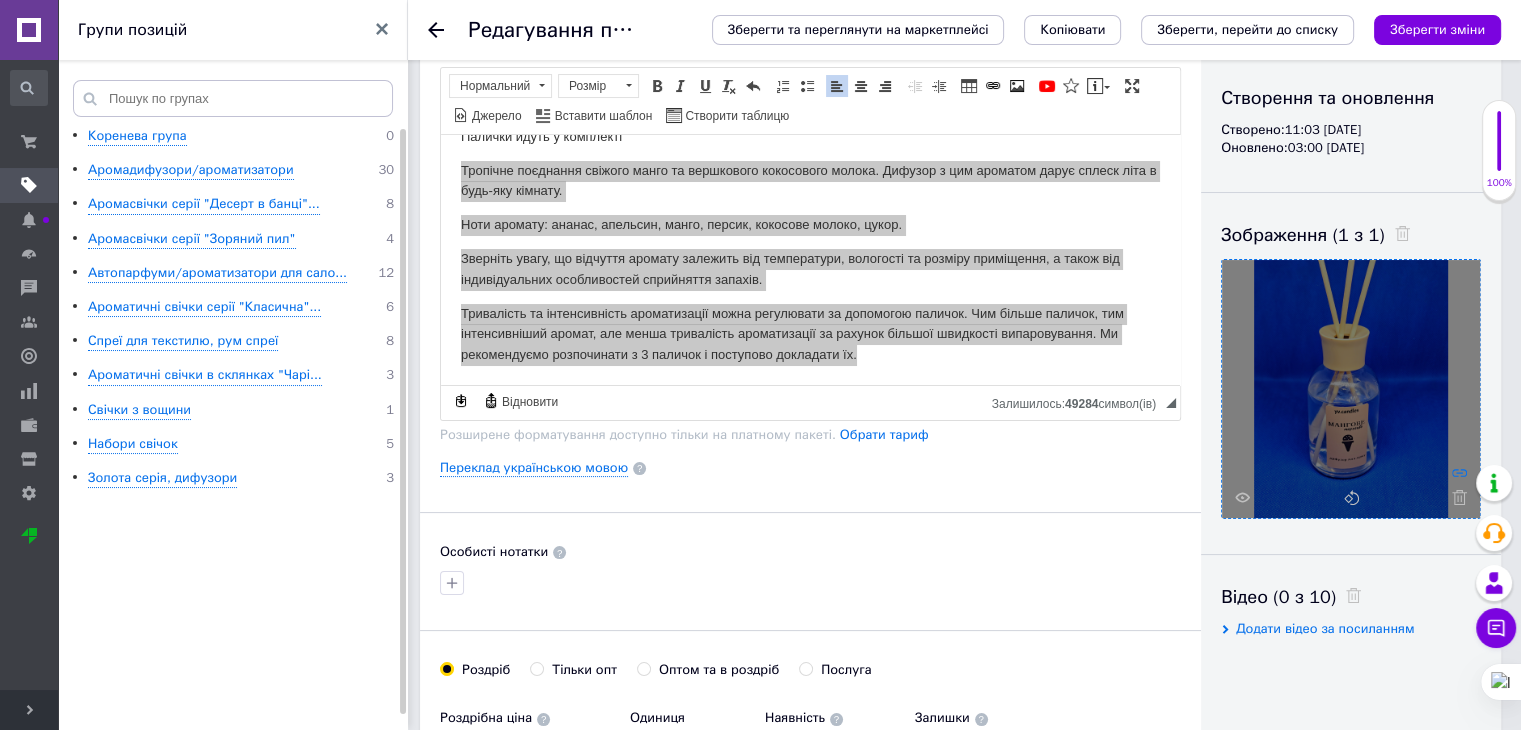 click 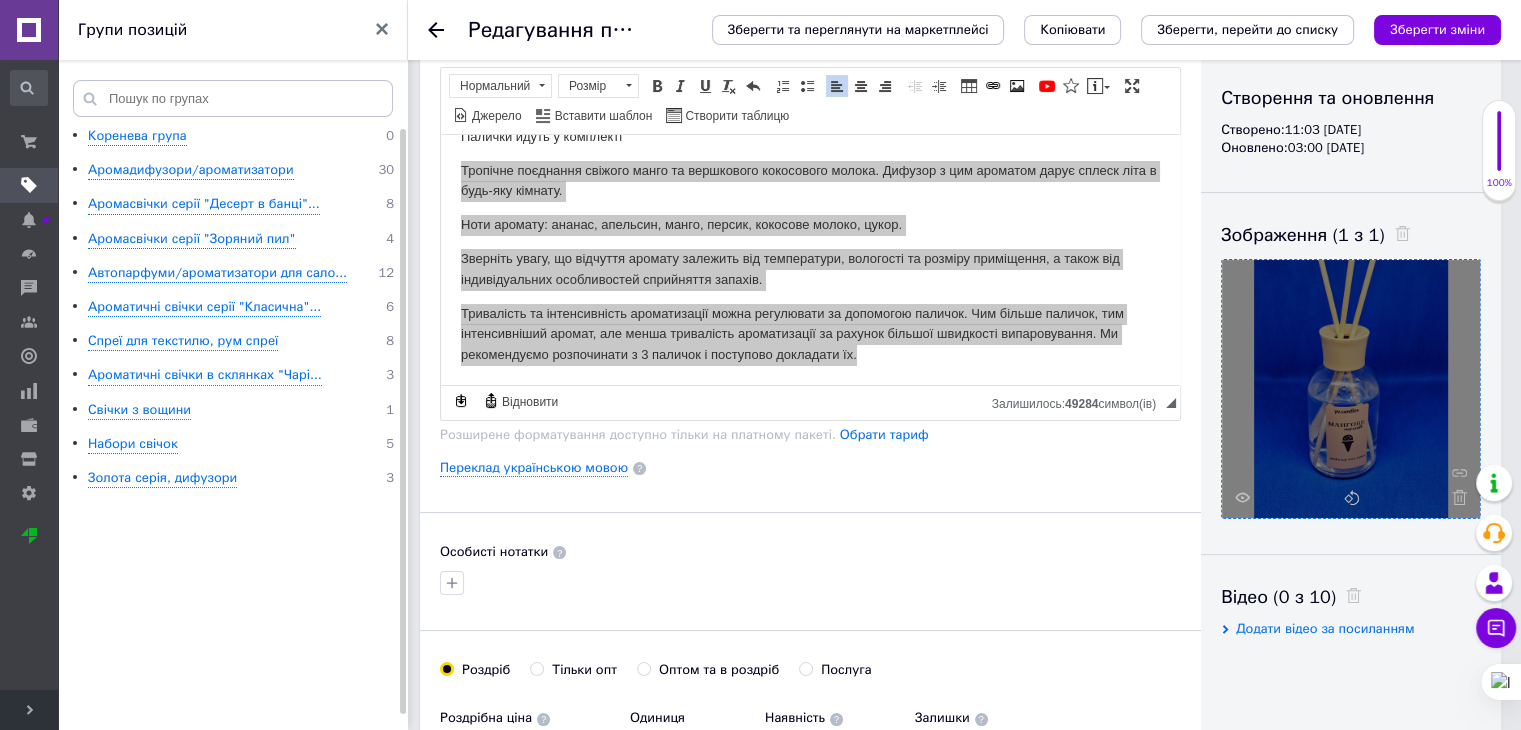 scroll, scrollTop: 0, scrollLeft: 0, axis: both 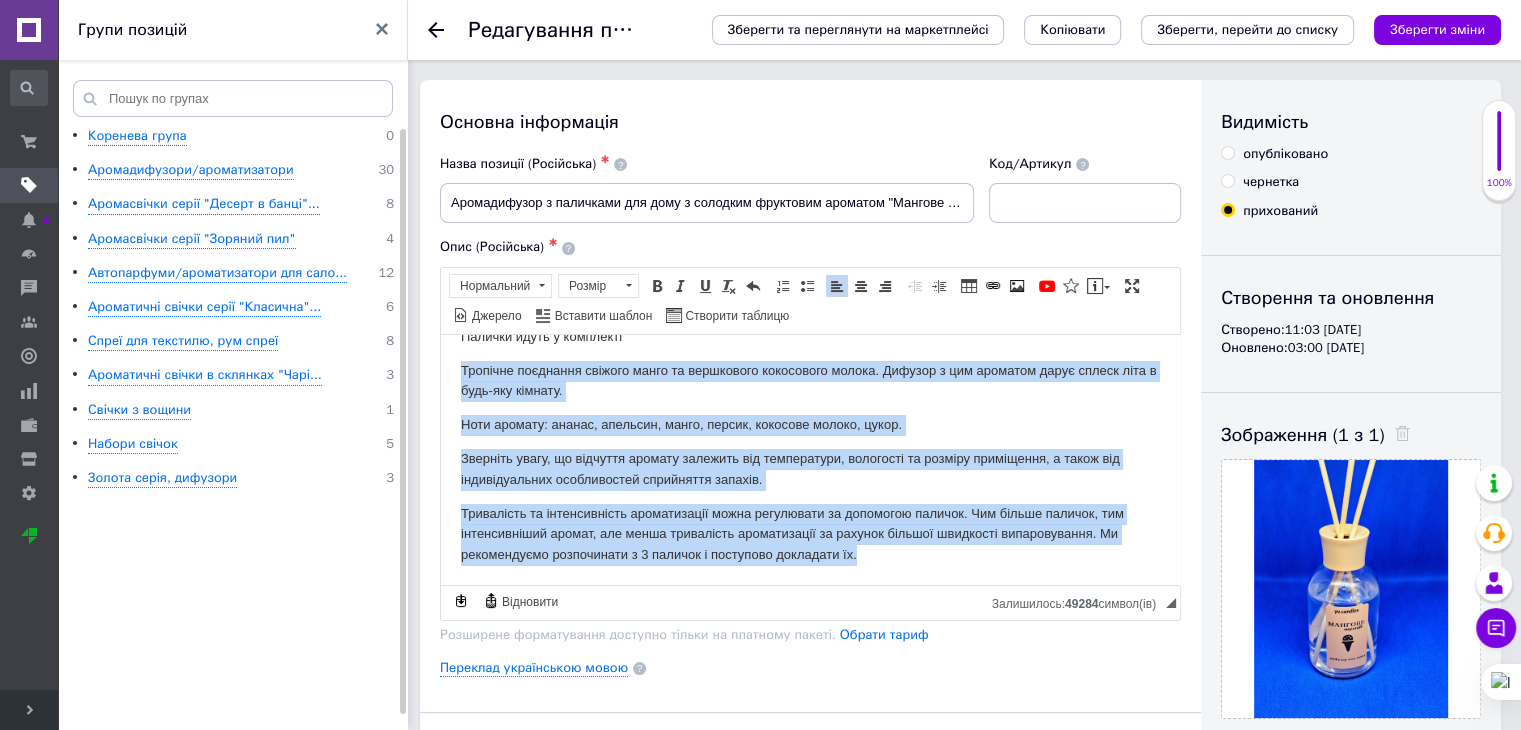 click on "Тривалість та інтенсивність ароматизації можна регулювати за допомогою паличок. Чим більше паличок, тим інтенсивніший аромат, але менша тривалість ароматизації за рахунок більшої швидкості випаровування. Ми рекомендуємо розпочинати з 3 паличок і поступово докладати їх." at bounding box center [810, 534] 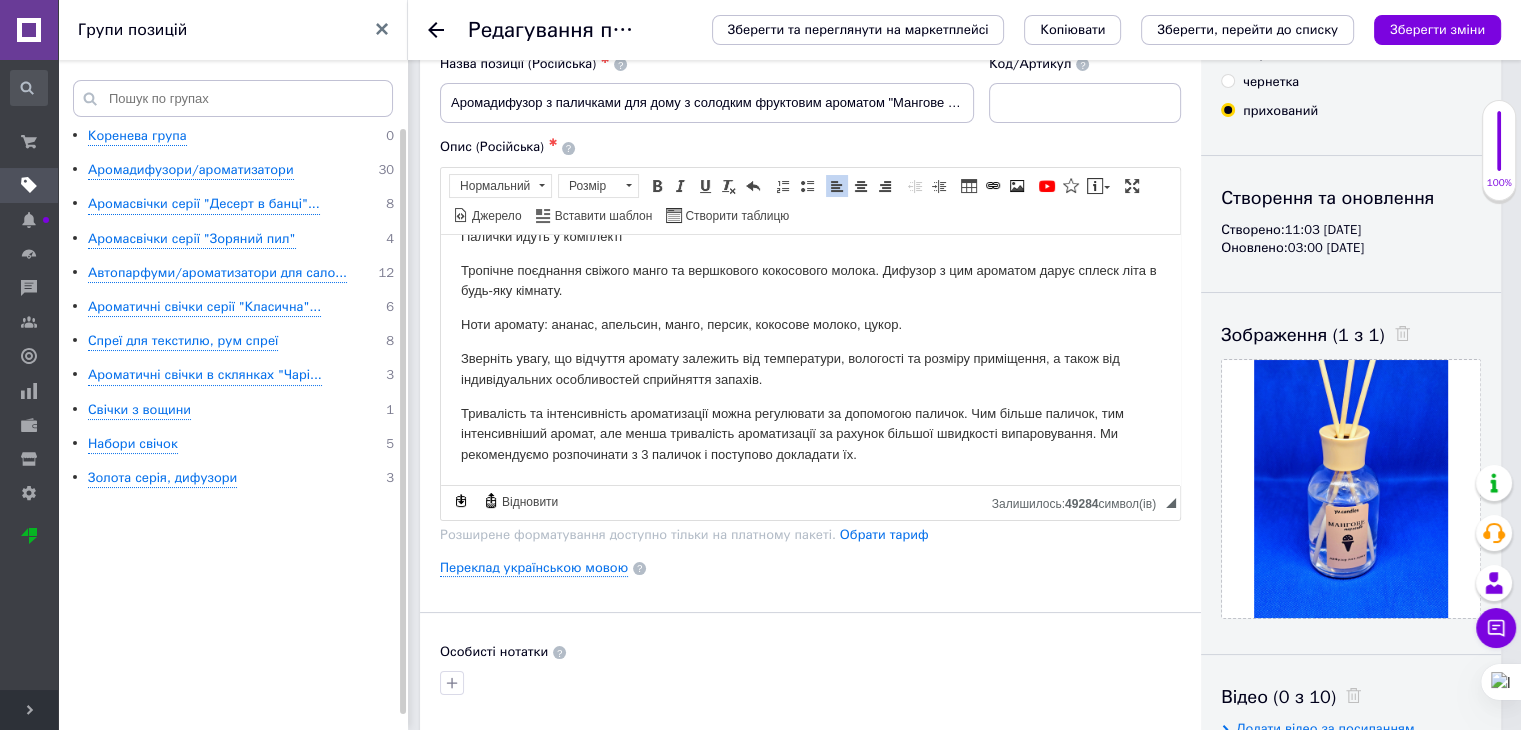 scroll, scrollTop: 0, scrollLeft: 0, axis: both 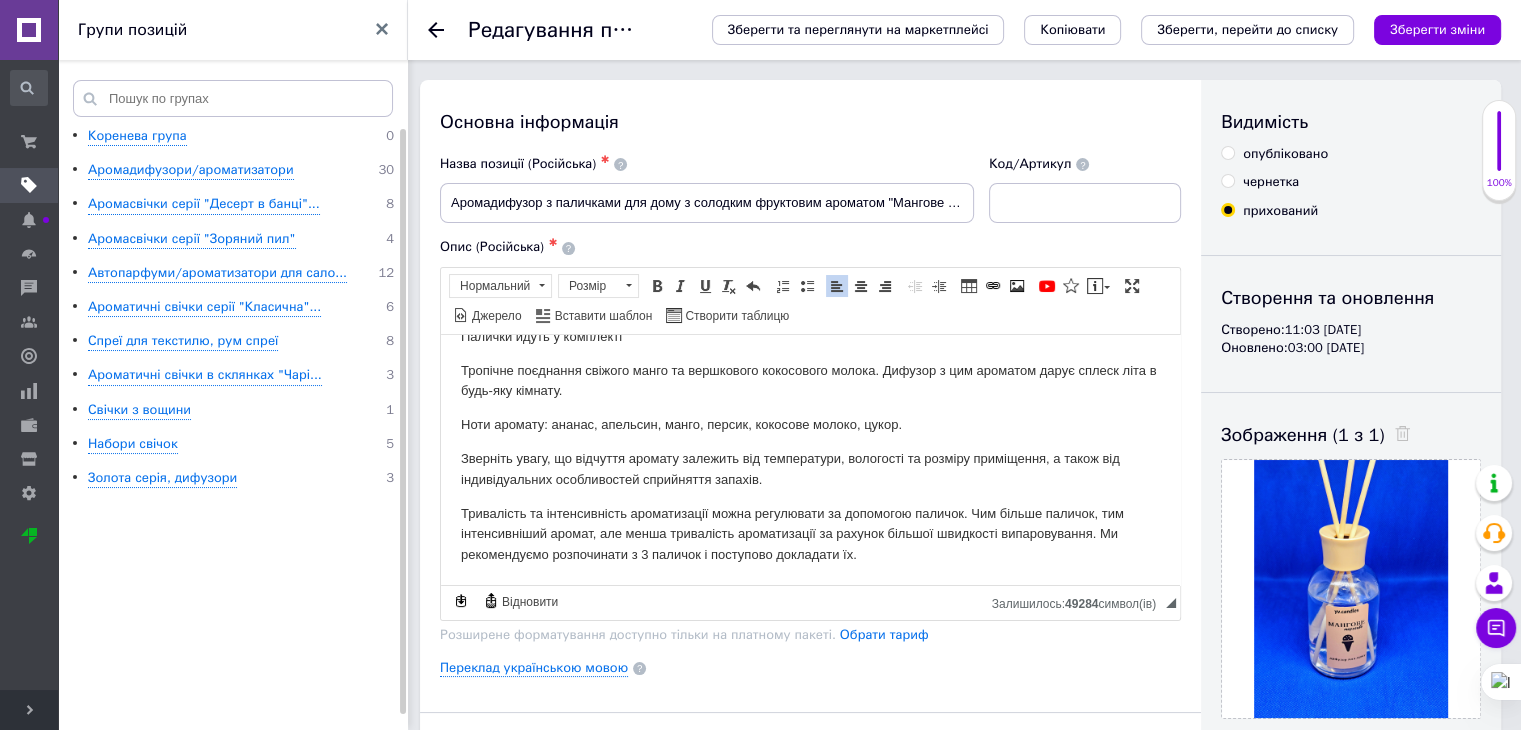 click 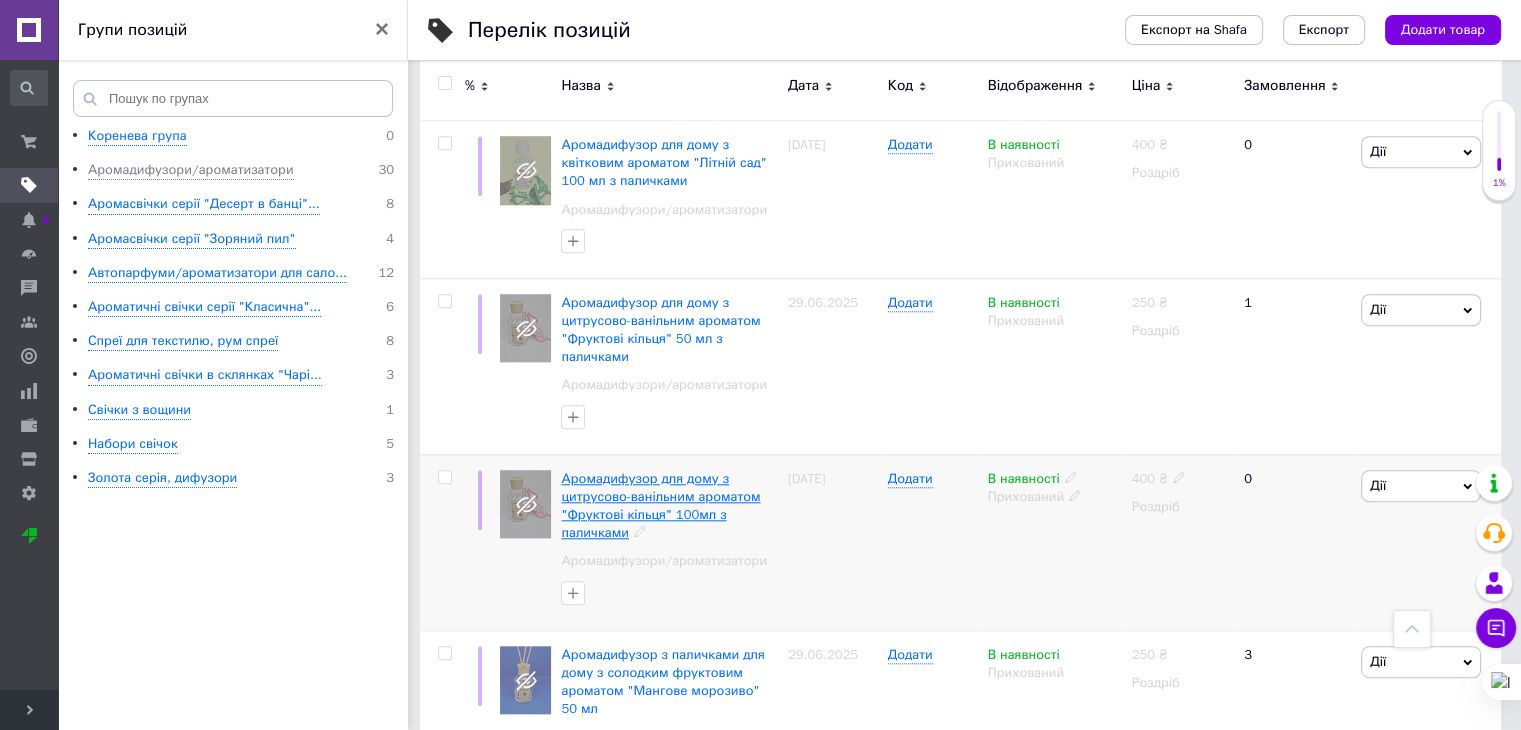 scroll, scrollTop: 1900, scrollLeft: 0, axis: vertical 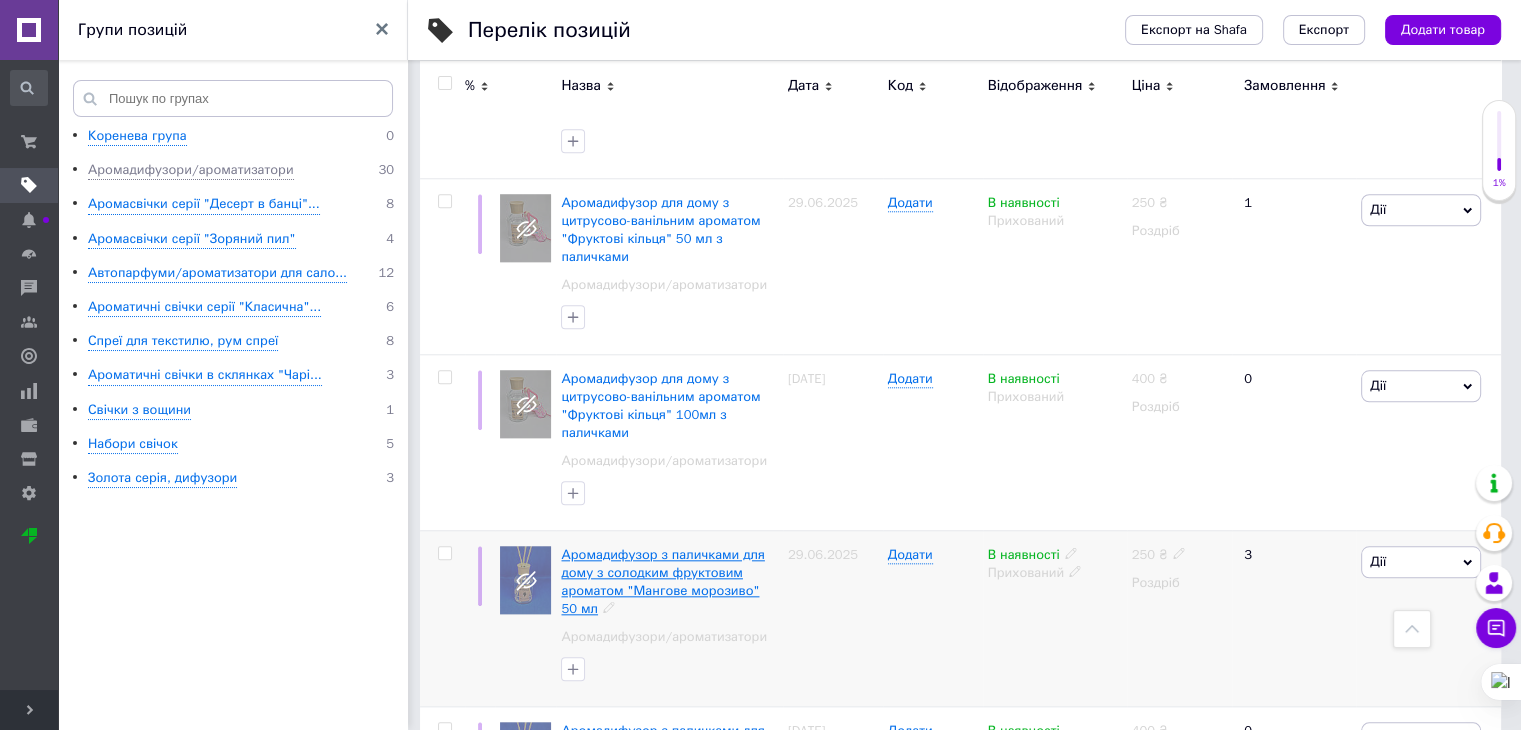 click on "Аромадифузор з паличками для дому з солодким фруктовим ароматом "Мангове морозиво" 50 мл" at bounding box center (662, 582) 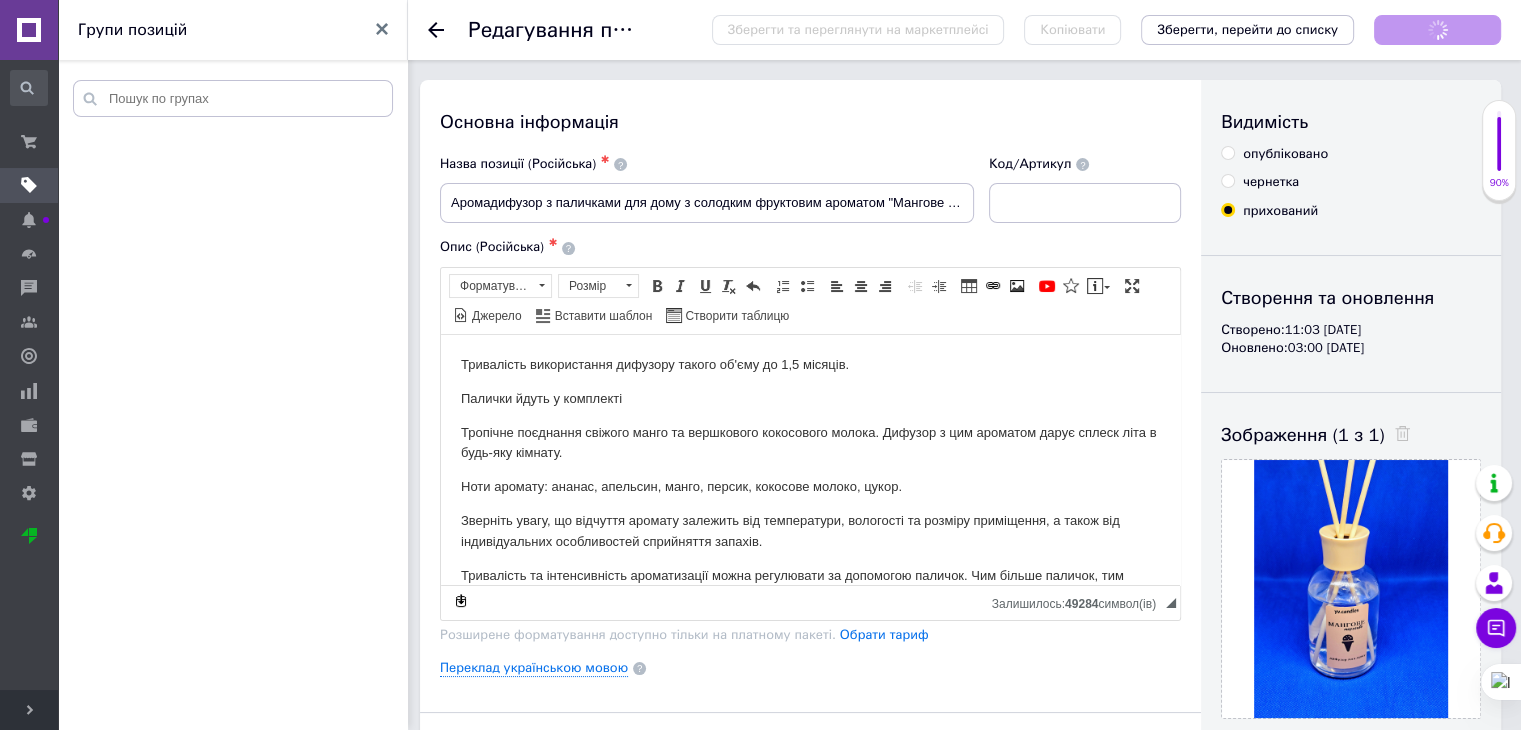 scroll, scrollTop: 0, scrollLeft: 0, axis: both 